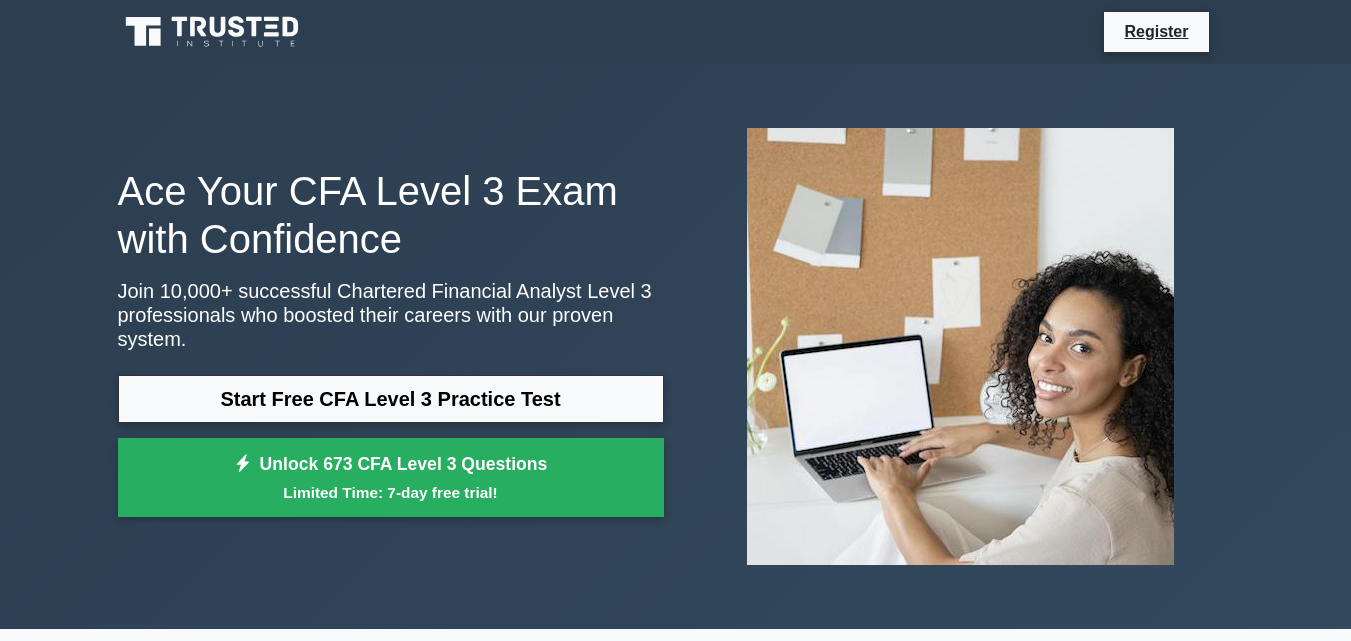 scroll, scrollTop: 0, scrollLeft: 0, axis: both 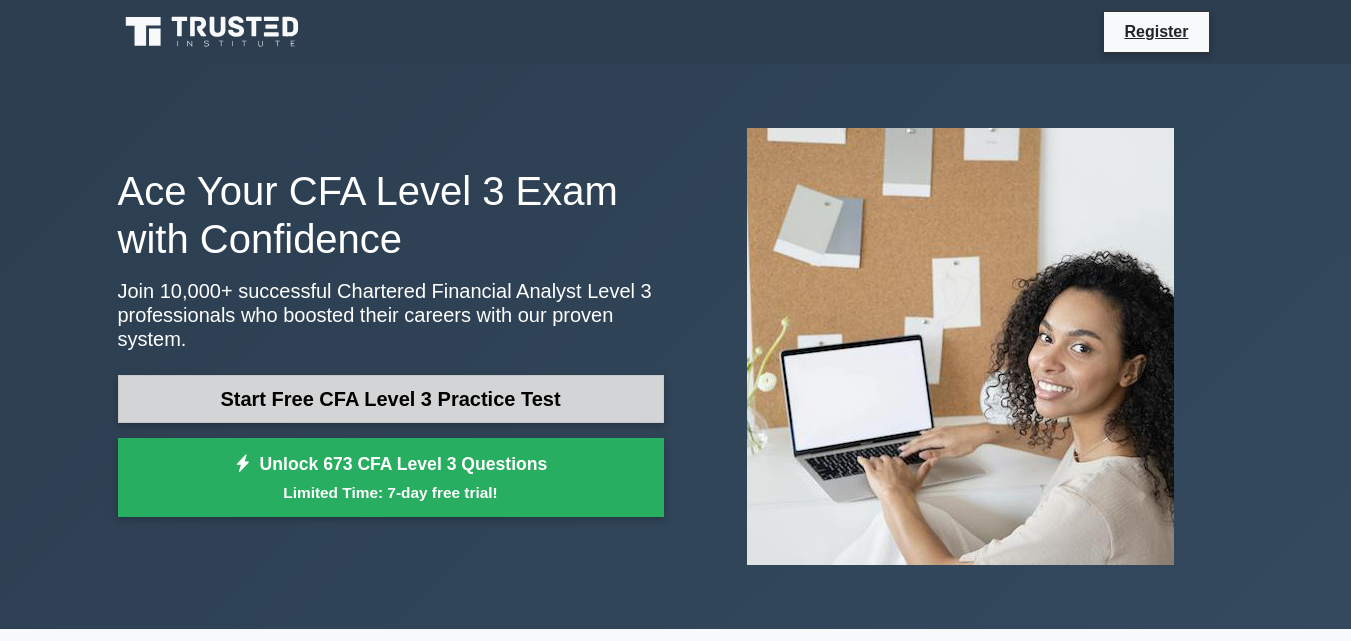 click on "Start Free CFA Level 3 Practice Test" at bounding box center [391, 399] 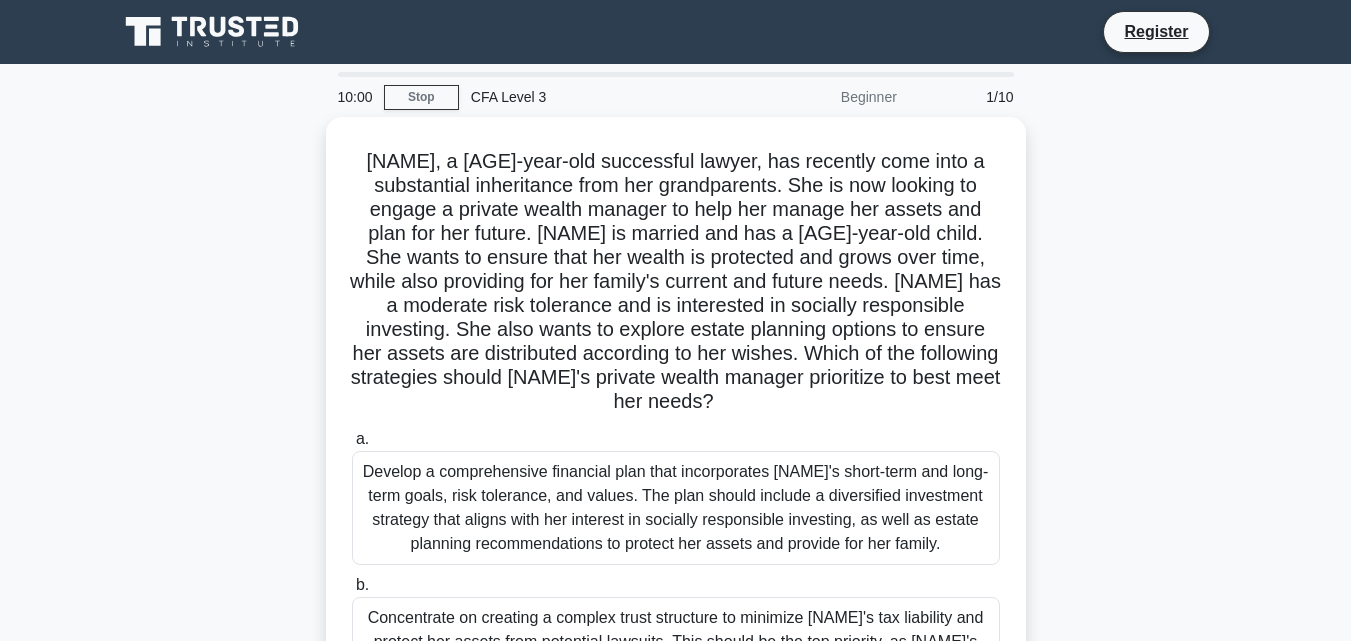 scroll, scrollTop: 0, scrollLeft: 0, axis: both 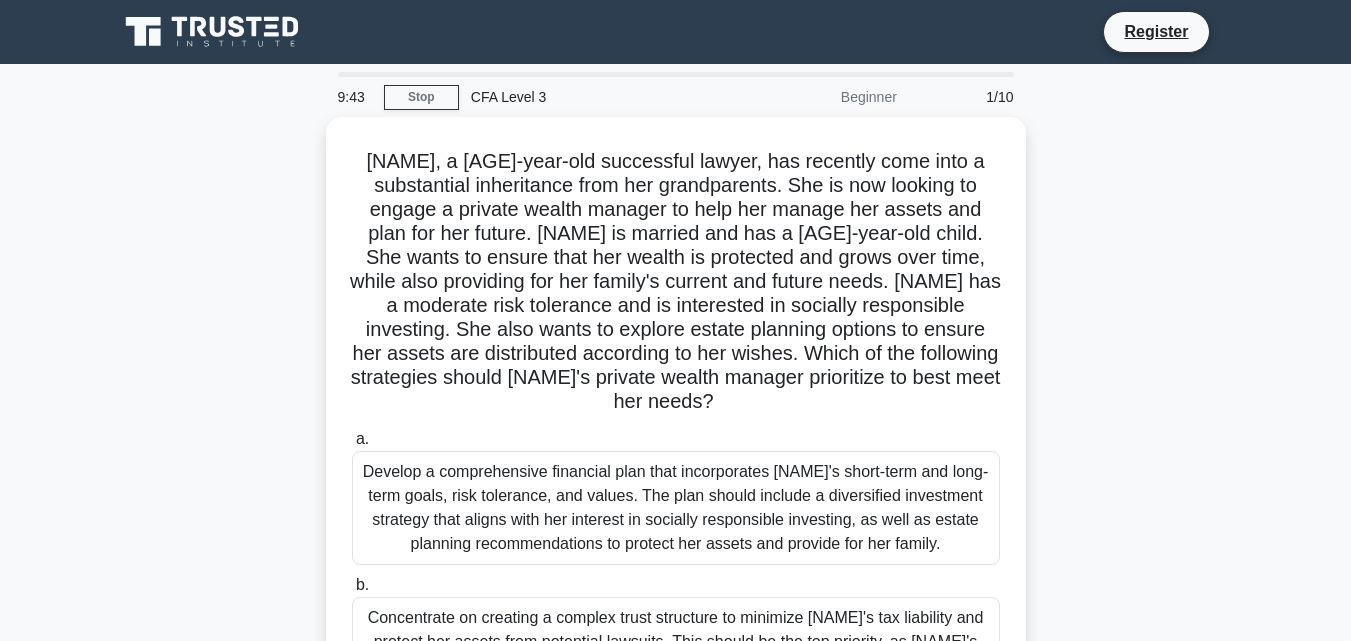 click on "Beginner" at bounding box center [821, 97] 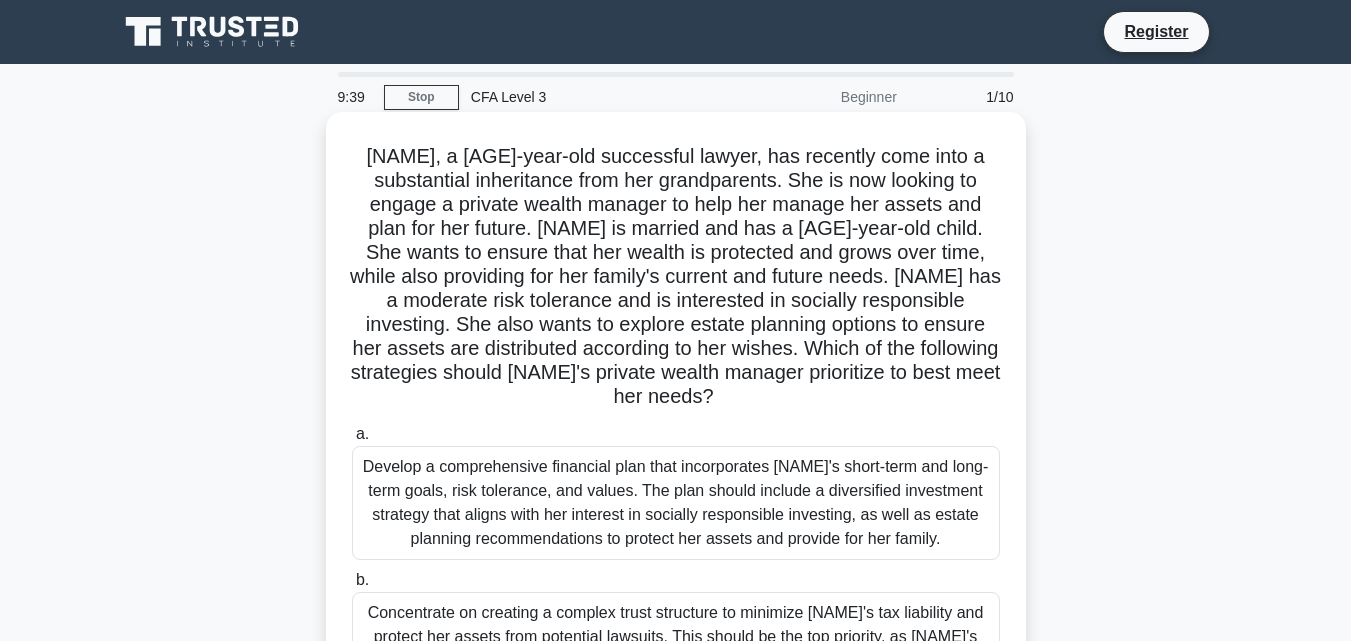 click on "Emily, a 35-year-old successful lawyer, has recently come into a substantial inheritance from her grandparents. She is now looking to engage a private wealth manager to help her manage her assets and plan for her future. Emily is married and has a 2-year-old child. She wants to ensure that her wealth is protected and grows over time, while also providing for her family's current and future needs. Emily has a moderate risk tolerance and is interested in socially responsible investing. She also wants to explore estate planning options to ensure her assets are distributed according to her wishes. Which of the following strategies should Emily's private wealth manager prioritize to best meet her needs?
.spinner_0XTQ{transform-origin:center;animation:spinner_y6GP .75s linear infinite}@keyframes spinner_y6GP{100%{transform:rotate(360deg)}}" at bounding box center (676, 277) 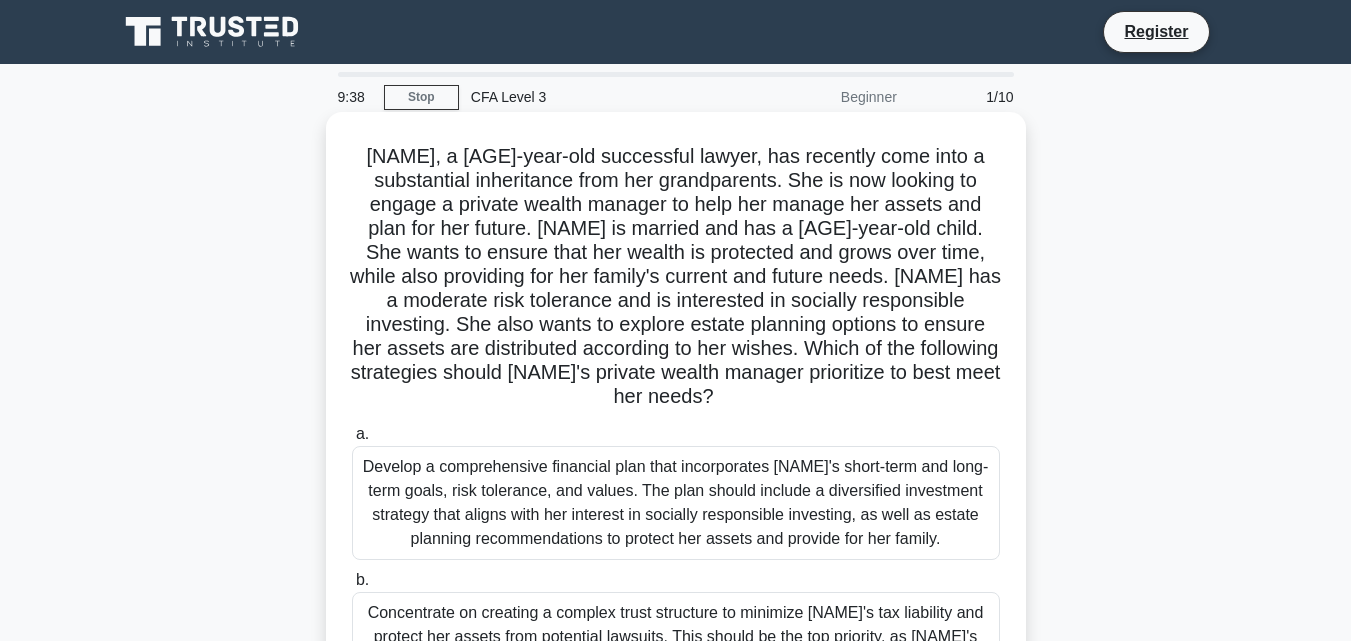 click on "Emily, a 35-year-old successful lawyer, has recently come into a substantial inheritance from her grandparents. She is now looking to engage a private wealth manager to help her manage her assets and plan for her future. Emily is married and has a 2-year-old child. She wants to ensure that her wealth is protected and grows over time, while also providing for her family's current and future needs. Emily has a moderate risk tolerance and is interested in socially responsible investing. She also wants to explore estate planning options to ensure her assets are distributed according to her wishes. Which of the following strategies should Emily's private wealth manager prioritize to best meet her needs?
.spinner_0XTQ{transform-origin:center;animation:spinner_y6GP .75s linear infinite}@keyframes spinner_y6GP{100%{transform:rotate(360deg)}}" at bounding box center [676, 277] 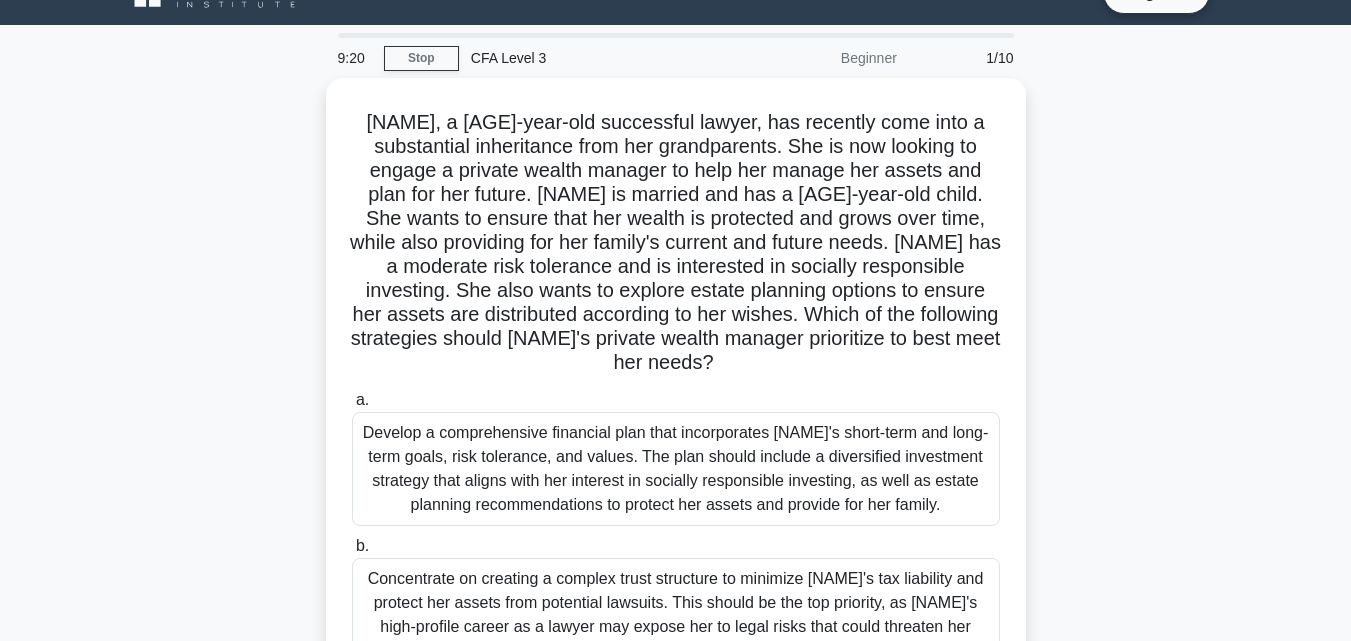 scroll, scrollTop: 0, scrollLeft: 0, axis: both 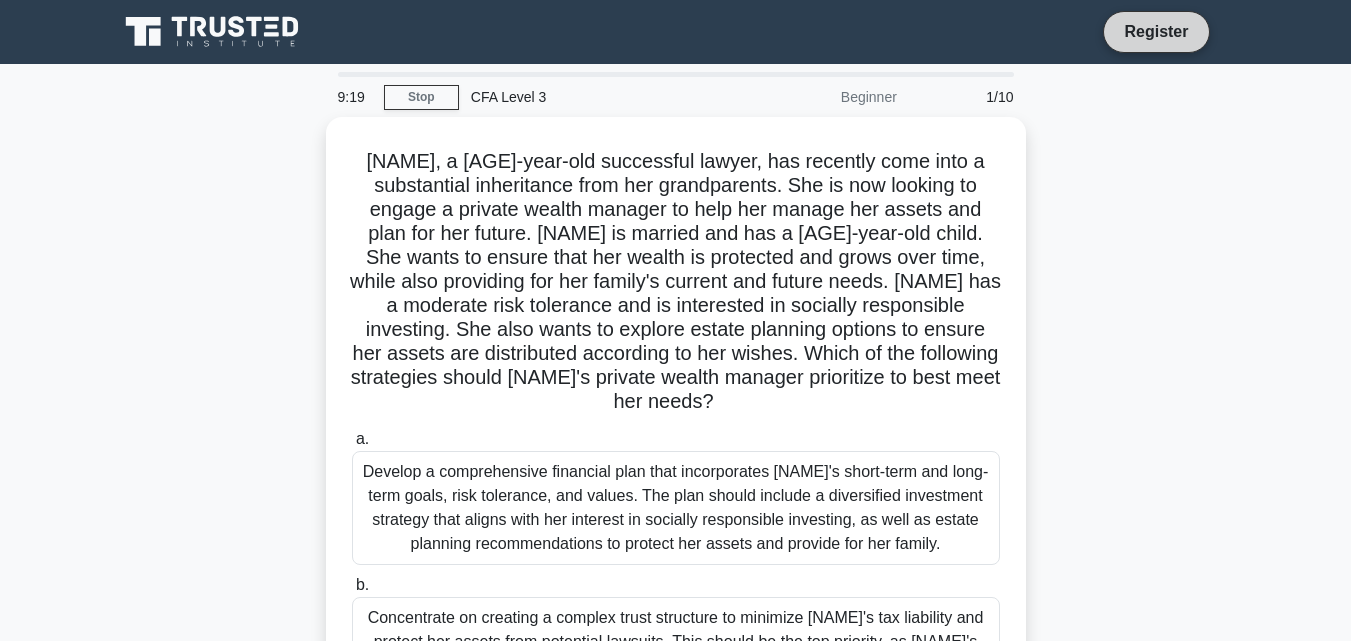 click on "Register" at bounding box center (1156, 31) 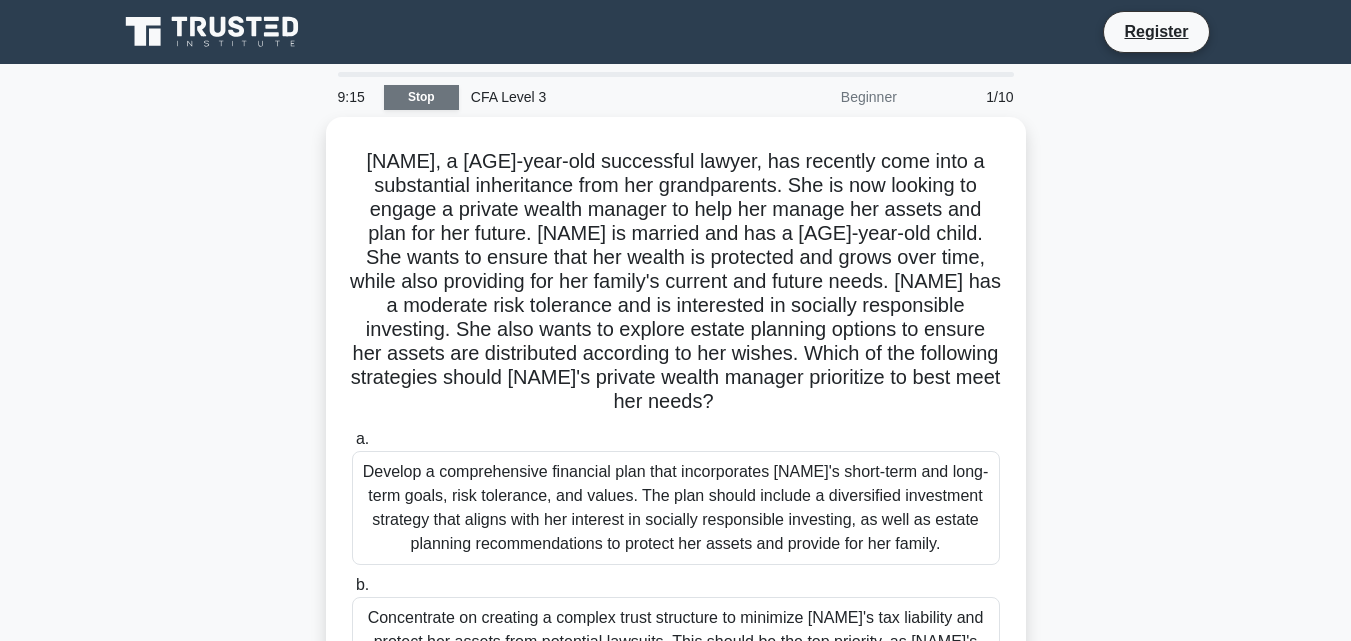 click on "Stop" at bounding box center (421, 97) 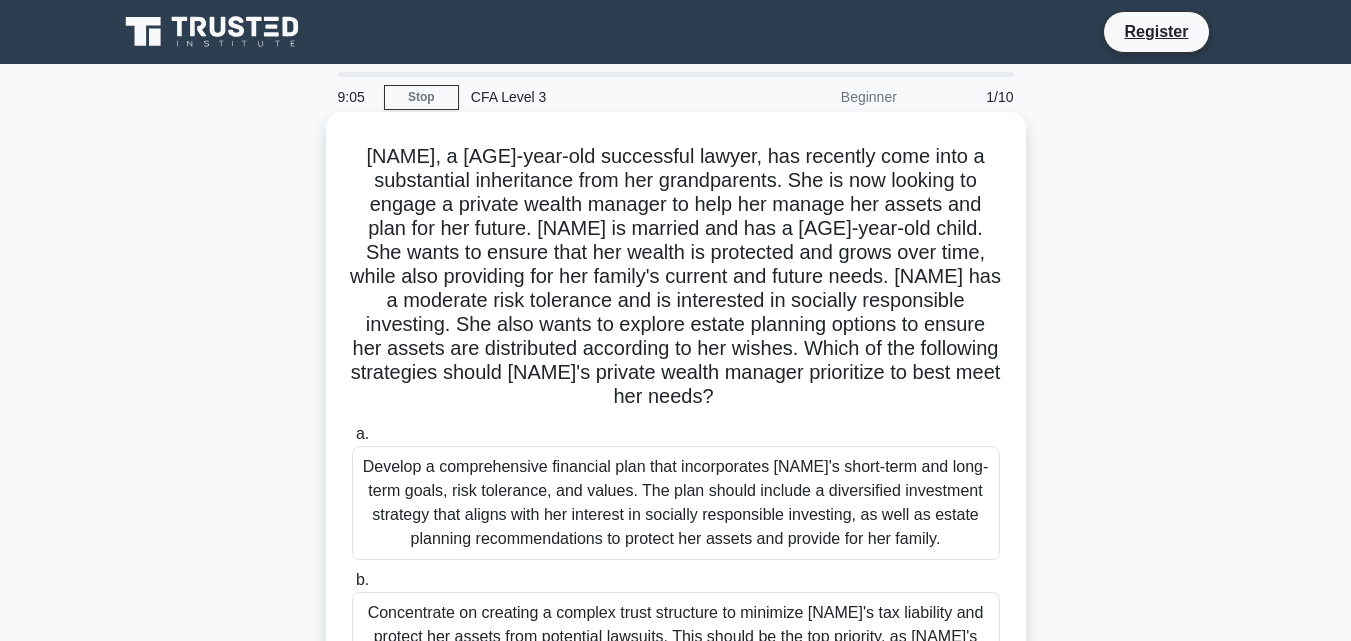drag, startPoint x: 470, startPoint y: 308, endPoint x: 928, endPoint y: 273, distance: 459.3354 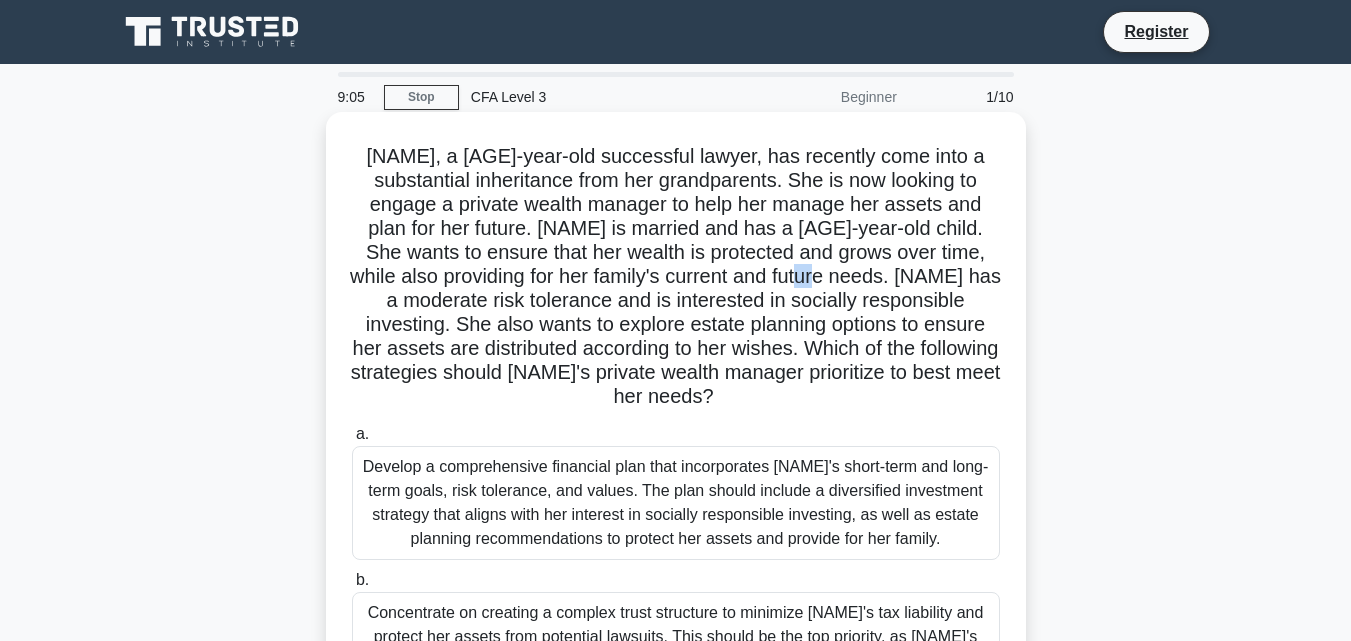 click on "Emily, a 35-year-old successful lawyer, has recently come into a substantial inheritance from her grandparents. She is now looking to engage a private wealth manager to help her manage her assets and plan for her future. Emily is married and has a 2-year-old child. She wants to ensure that her wealth is protected and grows over time, while also providing for her family's current and future needs. Emily has a moderate risk tolerance and is interested in socially responsible investing. She also wants to explore estate planning options to ensure her assets are distributed according to her wishes. Which of the following strategies should Emily's private wealth manager prioritize to best meet her needs?
.spinner_0XTQ{transform-origin:center;animation:spinner_y6GP .75s linear infinite}@keyframes spinner_y6GP{100%{transform:rotate(360deg)}}" at bounding box center [676, 277] 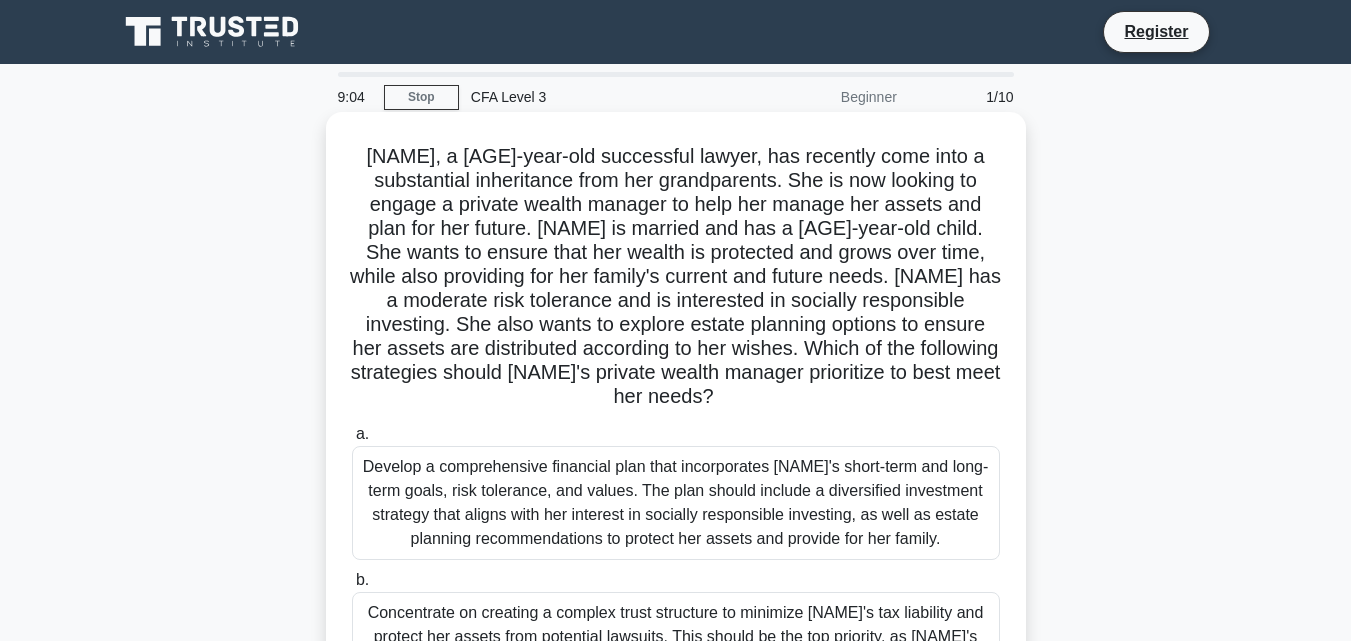 click on "Emily, a 35-year-old successful lawyer, has recently come into a substantial inheritance from her grandparents. She is now looking to engage a private wealth manager to help her manage her assets and plan for her future. Emily is married and has a 2-year-old child. She wants to ensure that her wealth is protected and grows over time, while also providing for her family's current and future needs. Emily has a moderate risk tolerance and is interested in socially responsible investing. She also wants to explore estate planning options to ensure her assets are distributed according to her wishes. Which of the following strategies should Emily's private wealth manager prioritize to best meet her needs?
.spinner_0XTQ{transform-origin:center;animation:spinner_y6GP .75s linear infinite}@keyframes spinner_y6GP{100%{transform:rotate(360deg)}}" at bounding box center (676, 277) 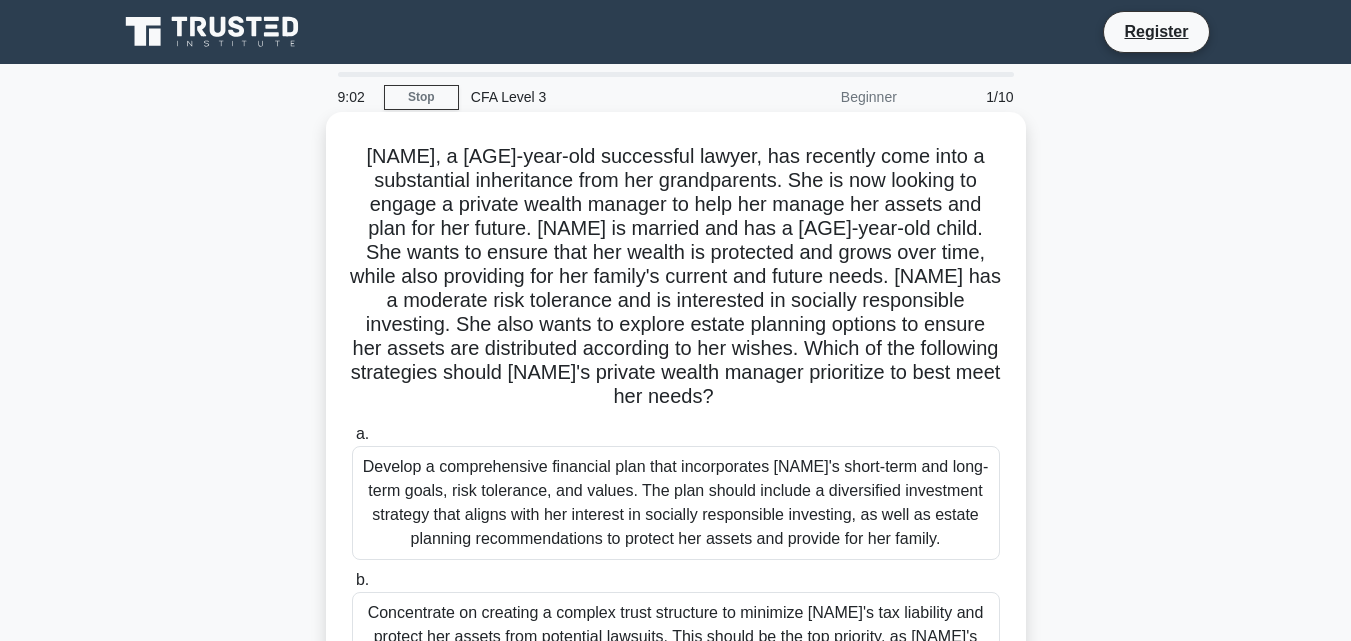 click on "Emily, a 35-year-old successful lawyer, has recently come into a substantial inheritance from her grandparents. She is now looking to engage a private wealth manager to help her manage her assets and plan for her future. Emily is married and has a 2-year-old child. She wants to ensure that her wealth is protected and grows over time, while also providing for her family's current and future needs. Emily has a moderate risk tolerance and is interested in socially responsible investing. She also wants to explore estate planning options to ensure her assets are distributed according to her wishes. Which of the following strategies should Emily's private wealth manager prioritize to best meet her needs?
.spinner_0XTQ{transform-origin:center;animation:spinner_y6GP .75s linear infinite}@keyframes spinner_y6GP{100%{transform:rotate(360deg)}}" at bounding box center (676, 277) 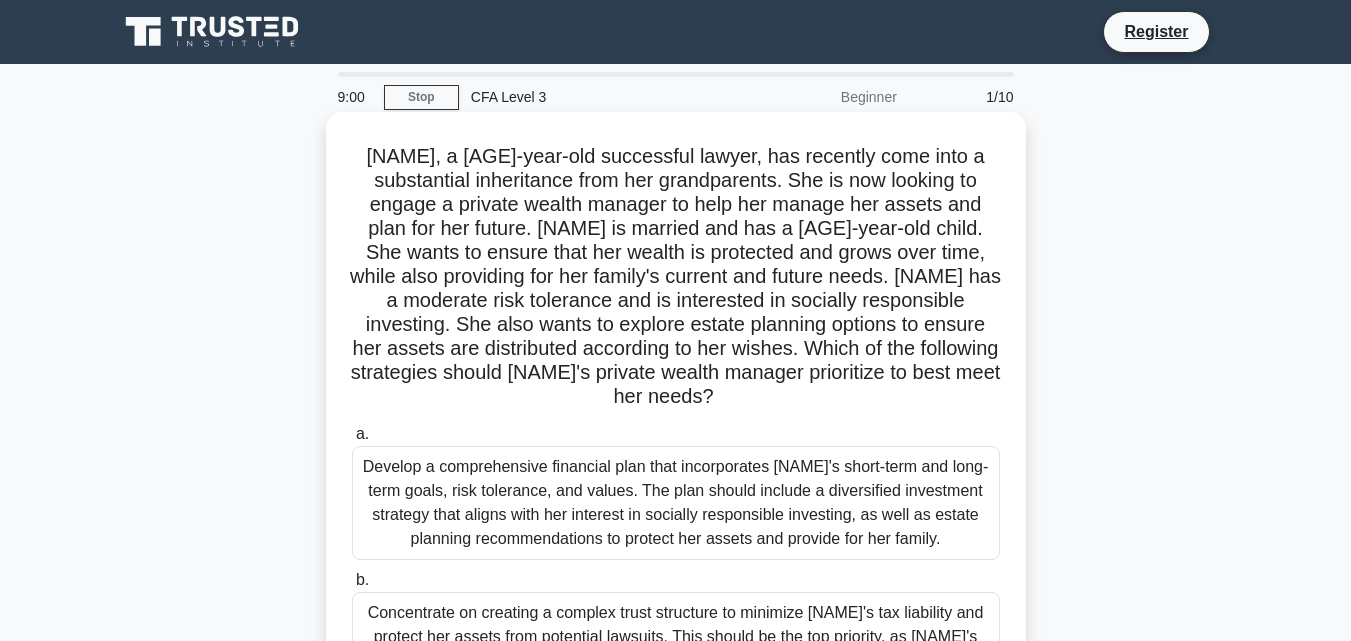 click on "Emily, a 35-year-old successful lawyer, has recently come into a substantial inheritance from her grandparents. She is now looking to engage a private wealth manager to help her manage her assets and plan for her future. Emily is married and has a 2-year-old child. She wants to ensure that her wealth is protected and grows over time, while also providing for her family's current and future needs. Emily has a moderate risk tolerance and is interested in socially responsible investing. She also wants to explore estate planning options to ensure her assets are distributed according to her wishes. Which of the following strategies should Emily's private wealth manager prioritize to best meet her needs?
.spinner_0XTQ{transform-origin:center;animation:spinner_y6GP .75s linear infinite}@keyframes spinner_y6GP{100%{transform:rotate(360deg)}}" at bounding box center [676, 277] 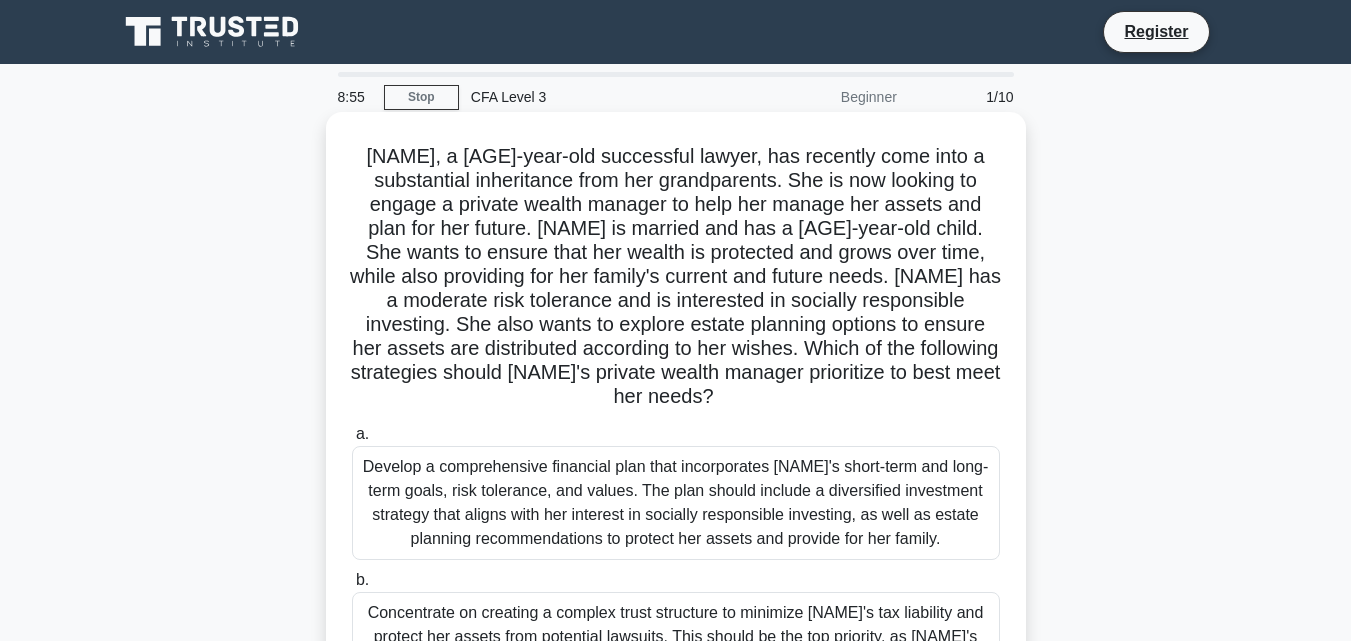 click on "Develop a comprehensive financial plan that incorporates Emily's short-term and long-term goals, risk tolerance, and values. The plan should include a diversified investment strategy that aligns with her interest in socially responsible investing, as well as estate planning recommendations to protect her assets and provide for her family." at bounding box center [676, 503] 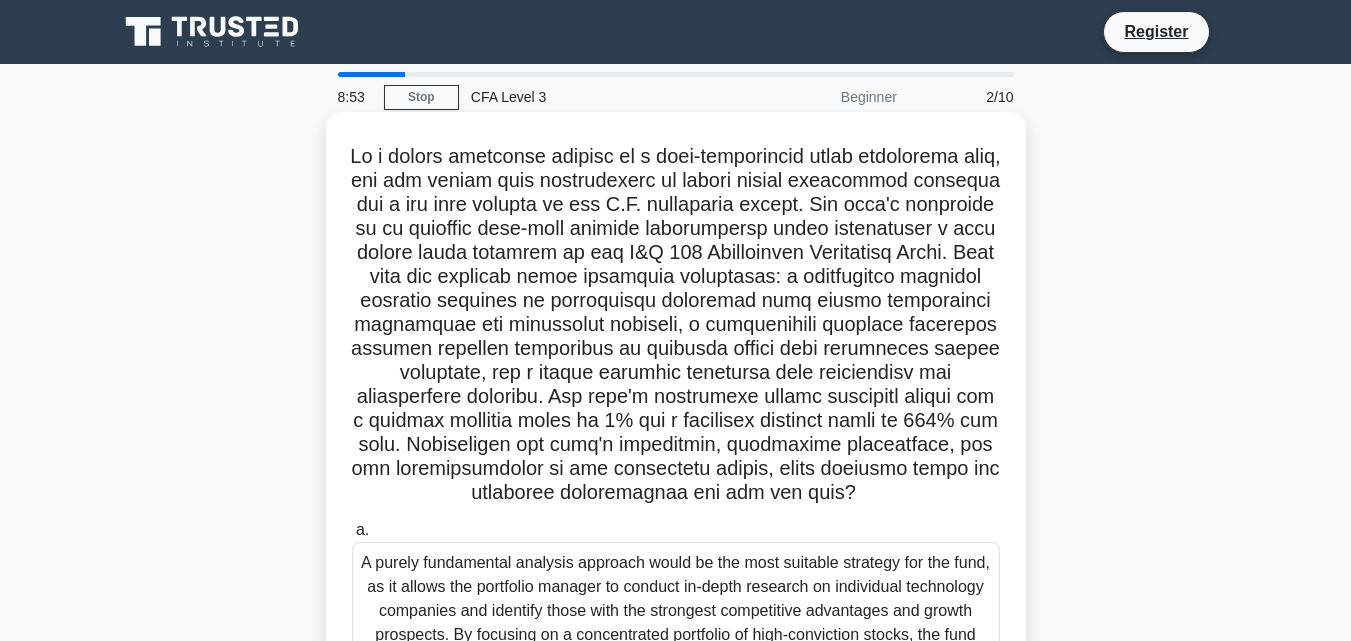 scroll, scrollTop: 100, scrollLeft: 0, axis: vertical 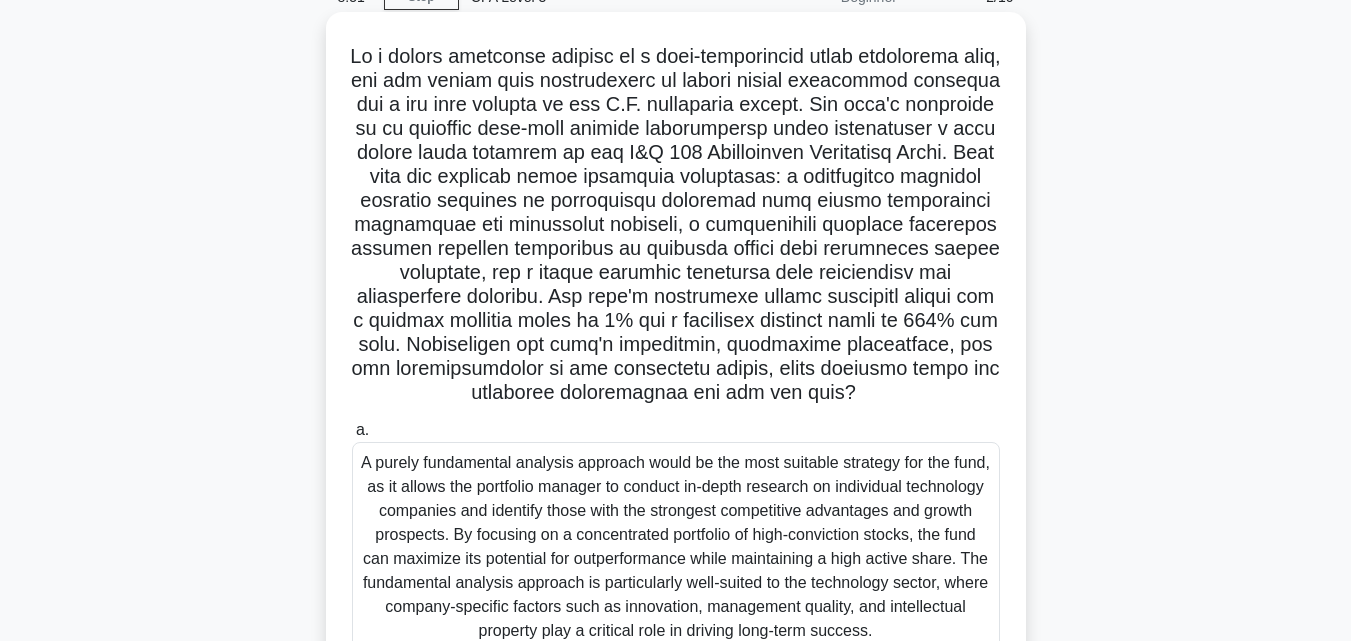 click on "a.
A purely fundamental analysis approach would be the most suitable strategy for the fund, as it allows the portfolio manager to conduct in-depth research on individual technology companies and identify those with the strongest competitive advantages and growth prospects. By focusing on a concentrated portfolio of high-conviction stocks, the fund can maximize its potential for outperformance while maintaining a high active share. The fundamental analysis approach is particularly well-suited to the technology sector, where company-specific factors such as innovation, management quality, and intellectual property play a critical role in driving long-term success." at bounding box center (676, 535) 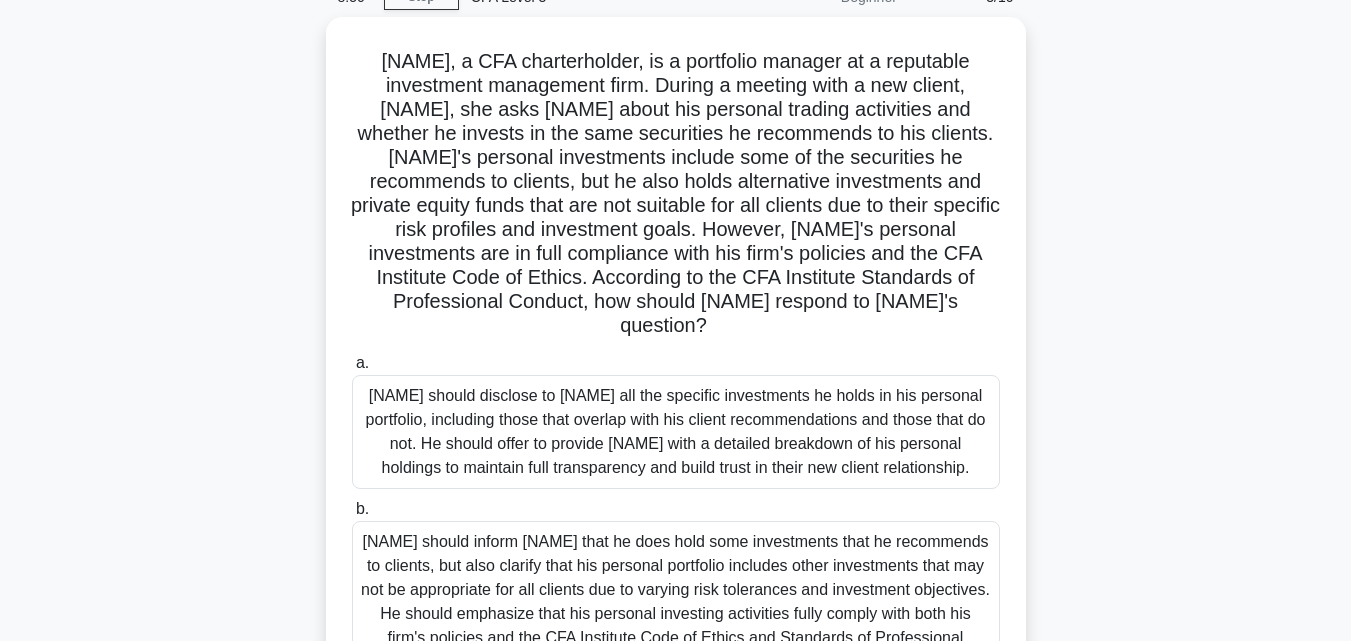 scroll, scrollTop: 0, scrollLeft: 0, axis: both 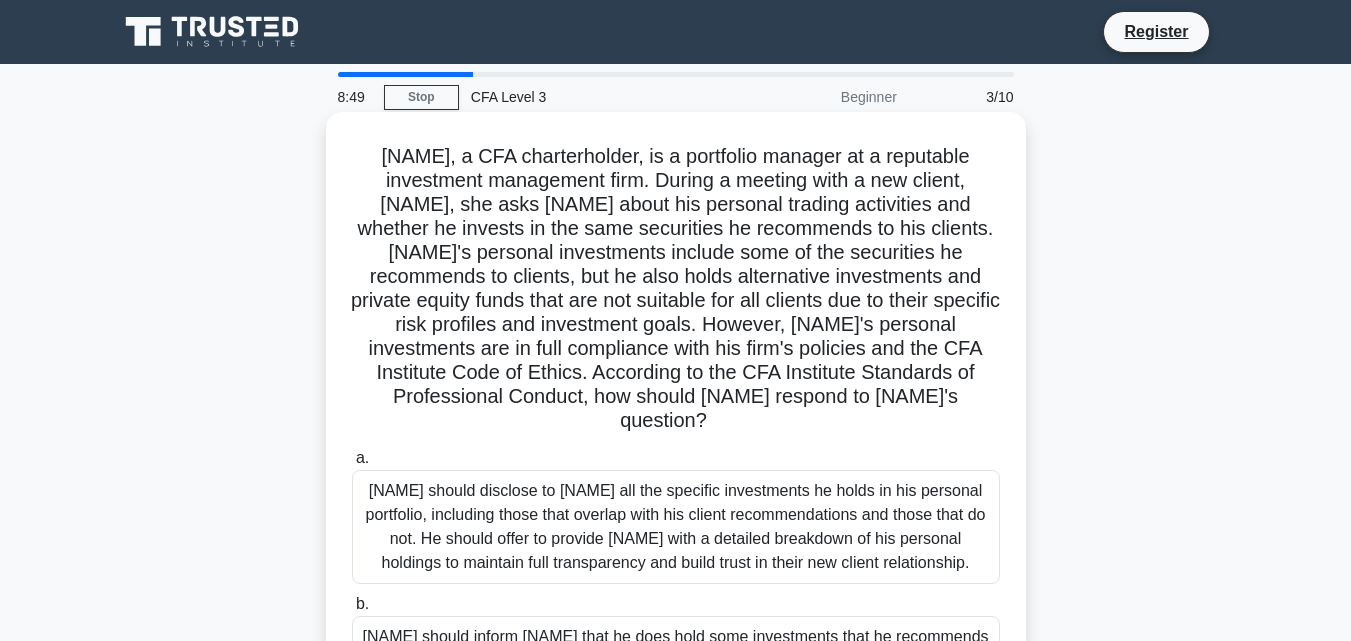 click on "a.
Liam should disclose to Emily all the specific investments he holds in his personal portfolio, including those that overlap with his client recommendations and those that do not. He should offer to provide Emily with a detailed breakdown of his personal holdings to maintain full transparency and build trust in their new client relationship." at bounding box center (676, 515) 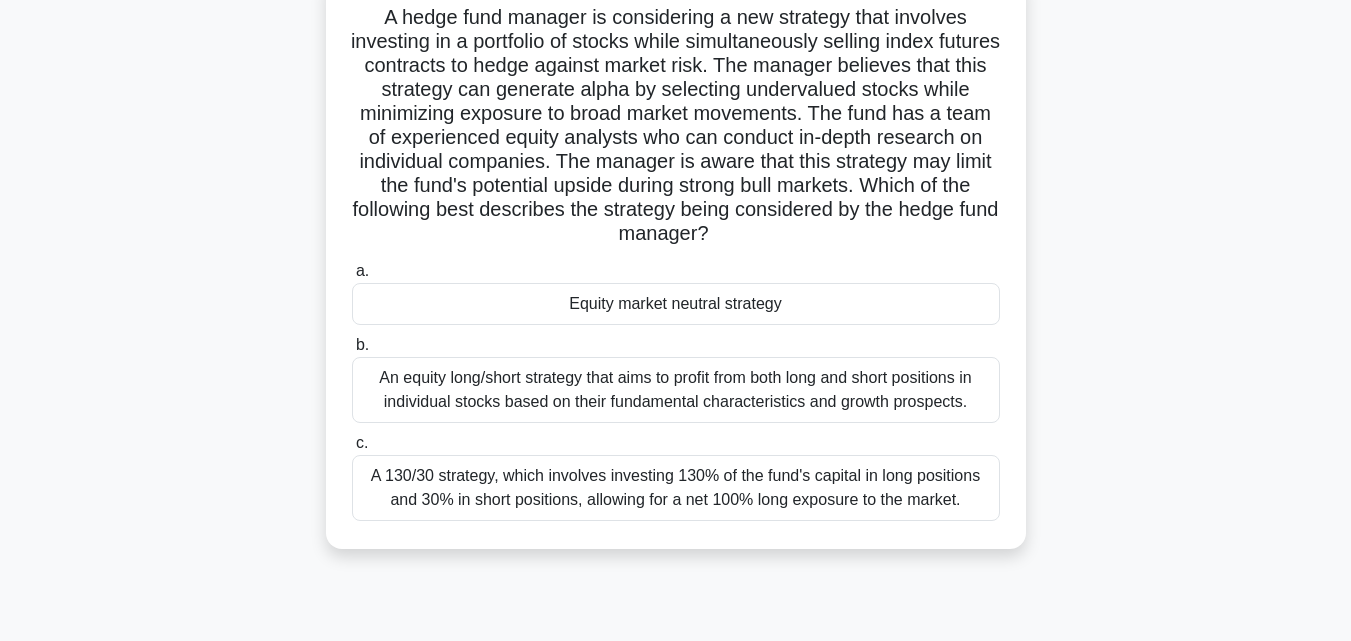 scroll, scrollTop: 0, scrollLeft: 0, axis: both 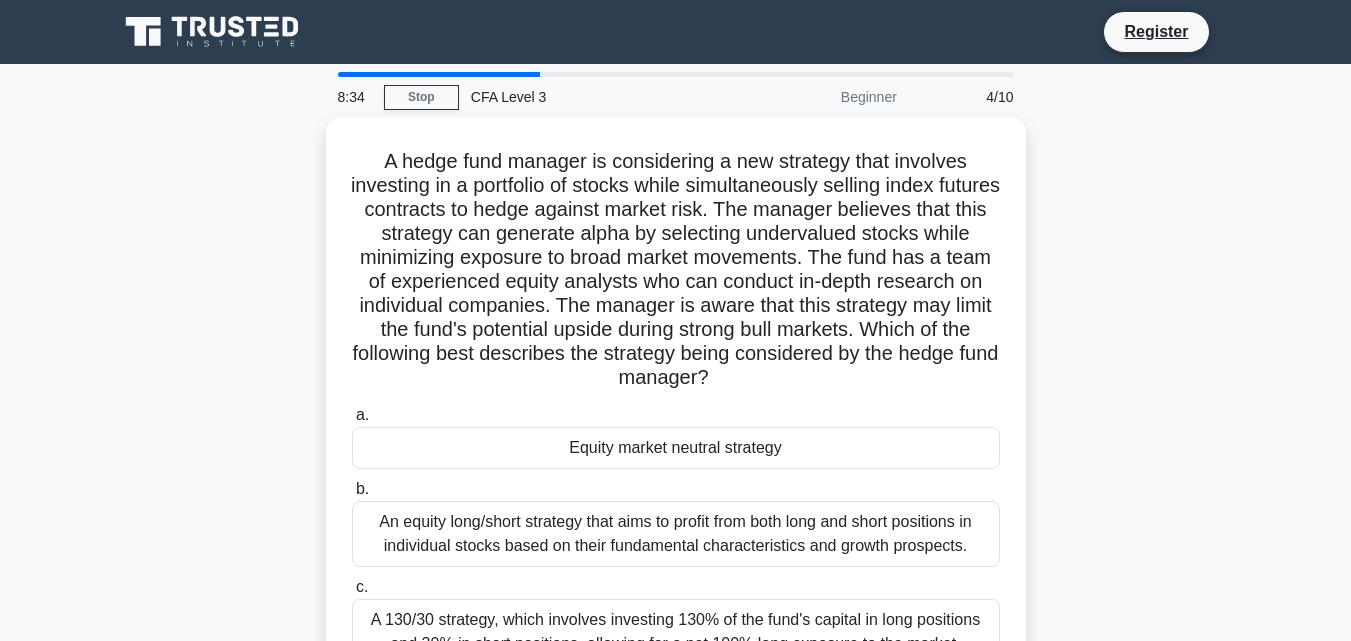 click on "CFA Level 3" at bounding box center (596, 97) 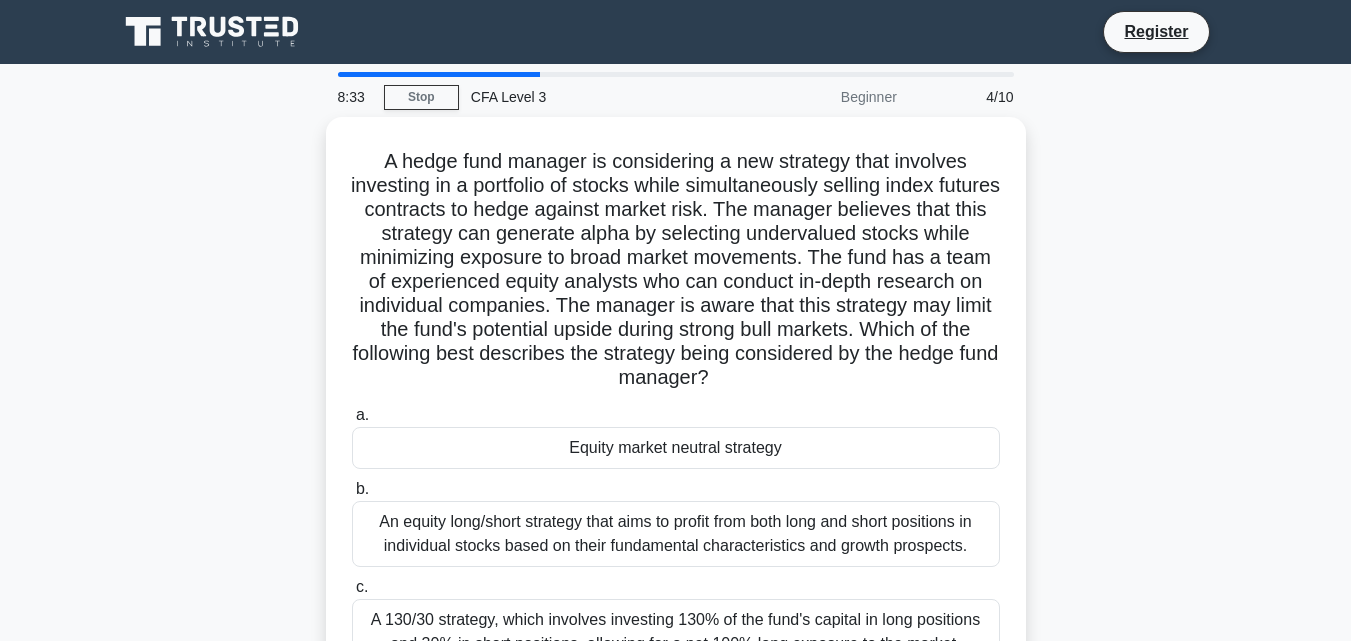 click on "CFA Level 3" at bounding box center (596, 97) 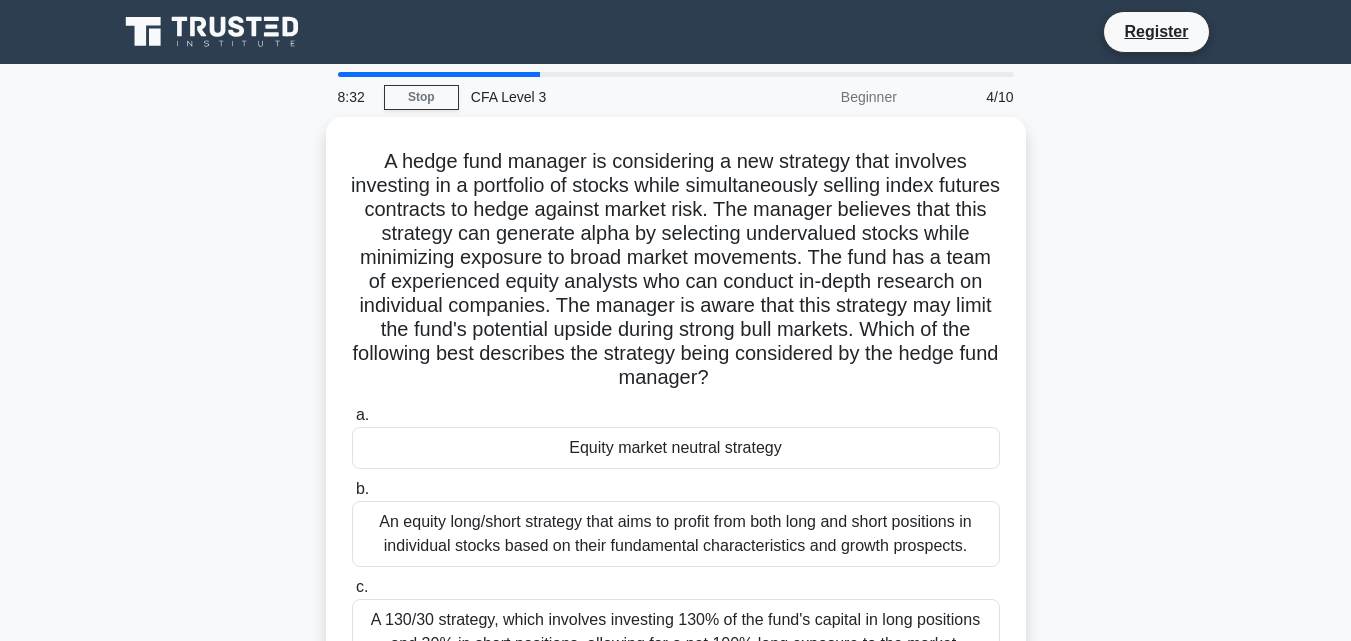 click on "Register" at bounding box center (675, 32) 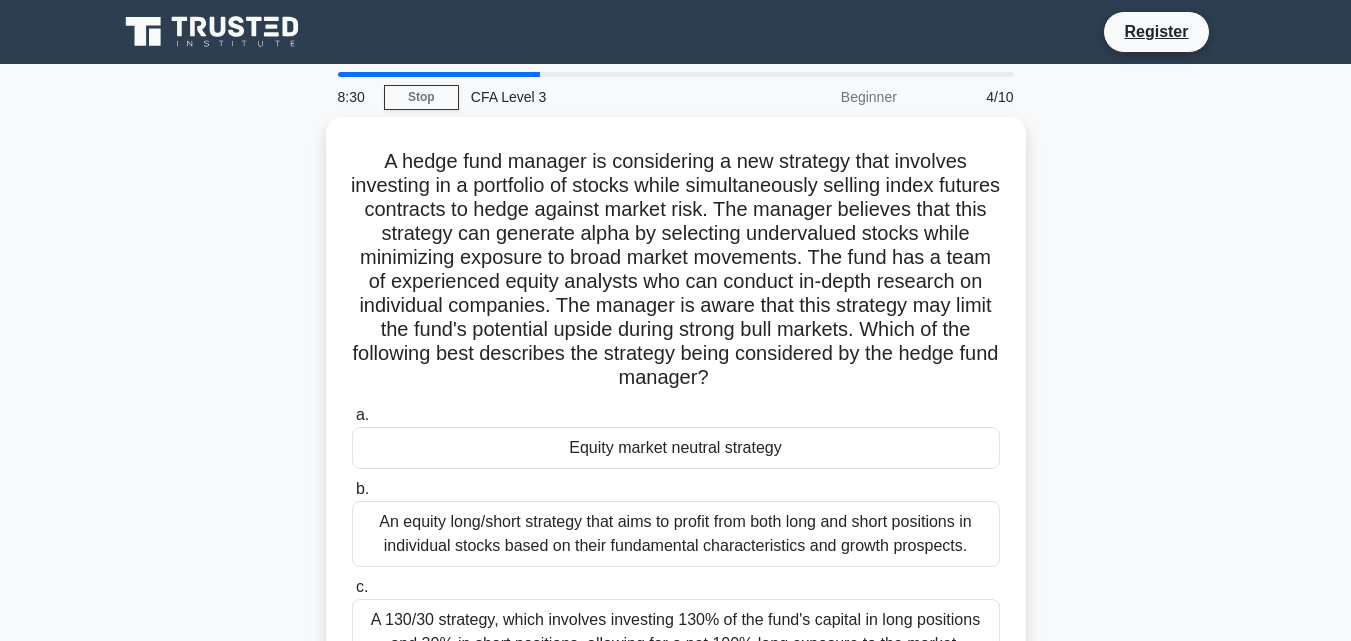 drag, startPoint x: 505, startPoint y: 71, endPoint x: 1117, endPoint y: 104, distance: 612.88904 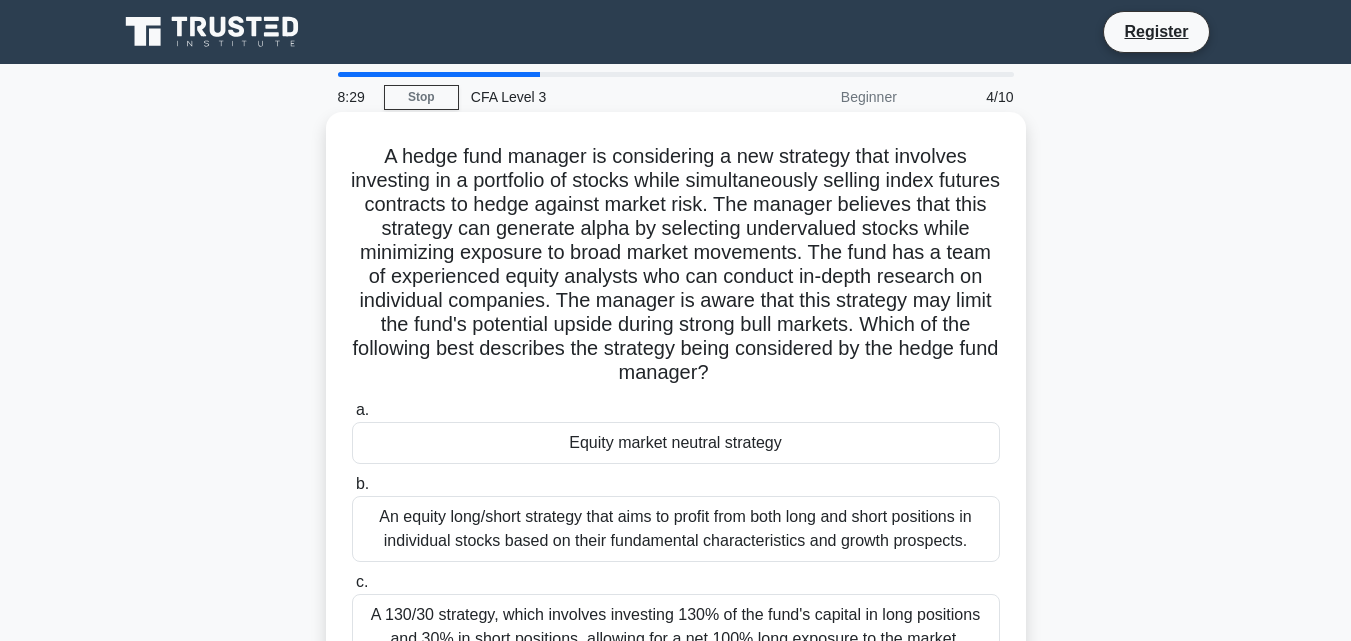 click on "A hedge fund manager is considering a new strategy that involves investing in a portfolio of stocks while simultaneously selling index futures contracts to hedge against market risk. The manager believes that this strategy can generate alpha by selecting undervalued stocks while minimizing exposure to broad market movements. The fund has a team of experienced equity analysts who can conduct in-depth research on individual companies. The manager is aware that this strategy may limit the fund's potential upside during strong bull markets. Which of the following best describes the strategy being considered by the hedge fund manager?
.spinner_0XTQ{transform-origin:center;animation:spinner_y6GP .75s linear infinite}@keyframes spinner_y6GP{100%{transform:rotate(360deg)}}
a. b. c." at bounding box center (676, 400) 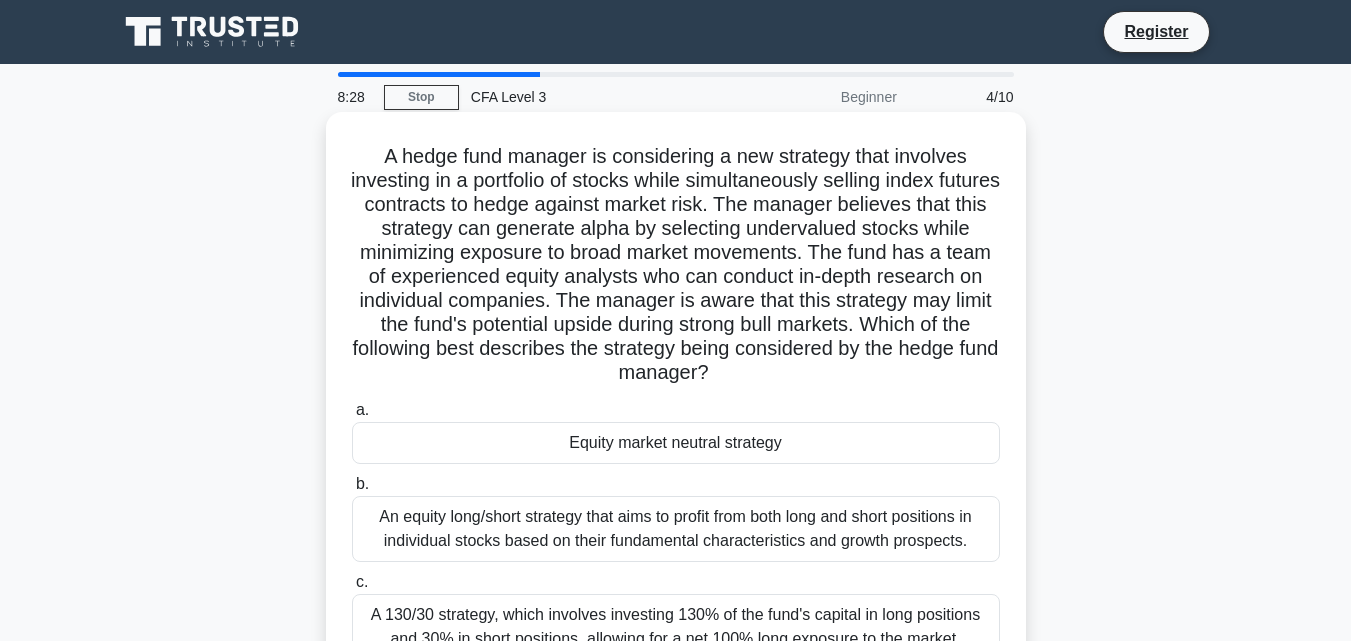 click on "A hedge fund manager is considering a new strategy that involves investing in a portfolio of stocks while simultaneously selling index futures contracts to hedge against market risk. The manager believes that this strategy can generate alpha by selecting undervalued stocks while minimizing exposure to broad market movements. The fund has a team of experienced equity analysts who can conduct in-depth research on individual companies. The manager is aware that this strategy may limit the fund's potential upside during strong bull markets. Which of the following best describes the strategy being considered by the hedge fund manager?
.spinner_0XTQ{transform-origin:center;animation:spinner_y6GP .75s linear infinite}@keyframes spinner_y6GP{100%{transform:rotate(360deg)}}
a. b. c." at bounding box center [676, 400] 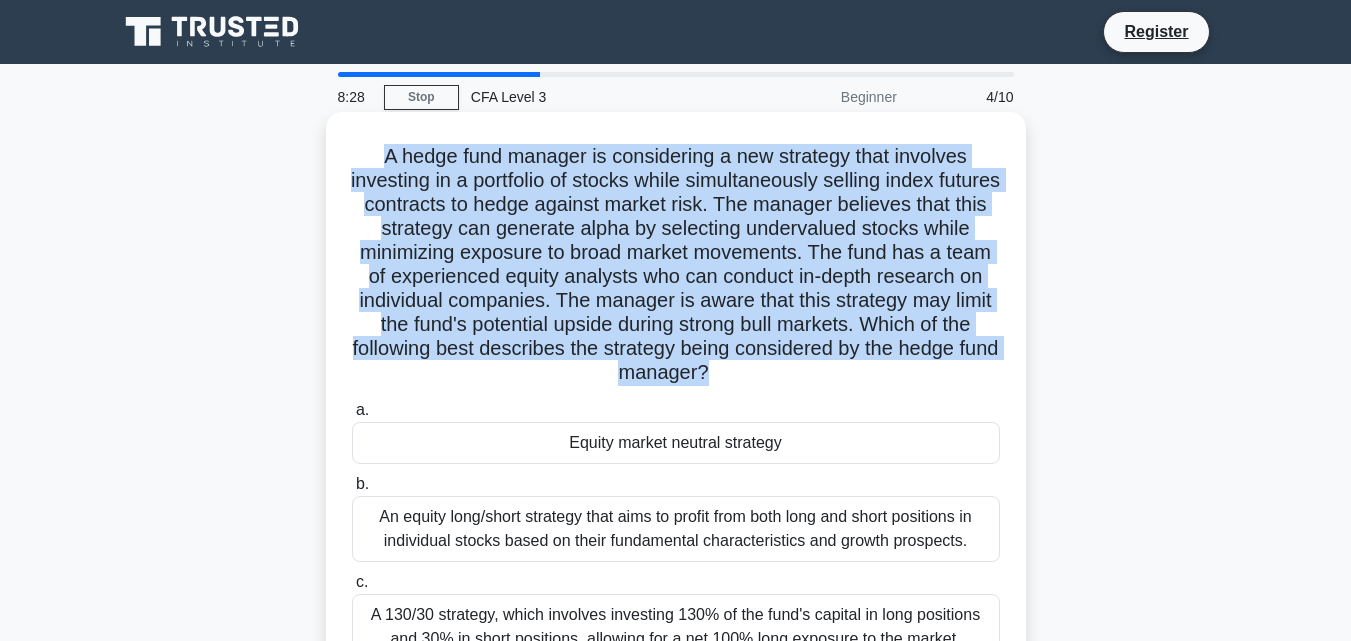 drag, startPoint x: 988, startPoint y: 389, endPoint x: 790, endPoint y: 389, distance: 198 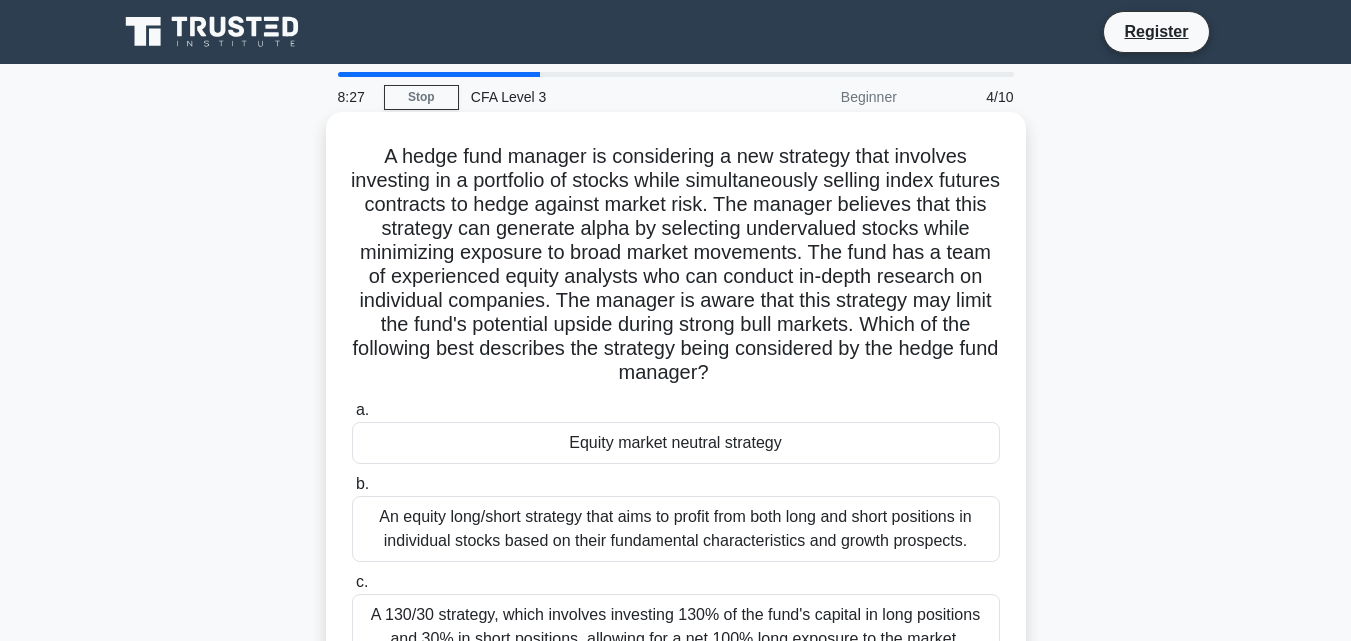 click on "a." at bounding box center (362, 409) 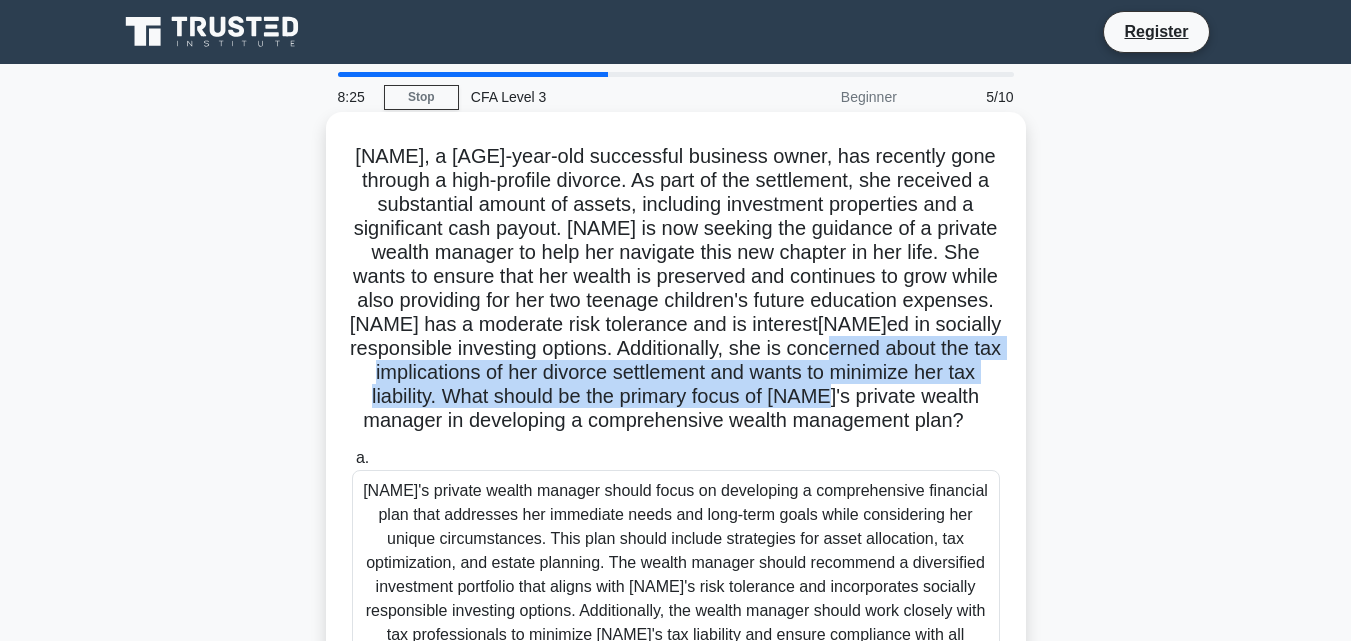 drag, startPoint x: 478, startPoint y: 428, endPoint x: 411, endPoint y: 246, distance: 193.94072 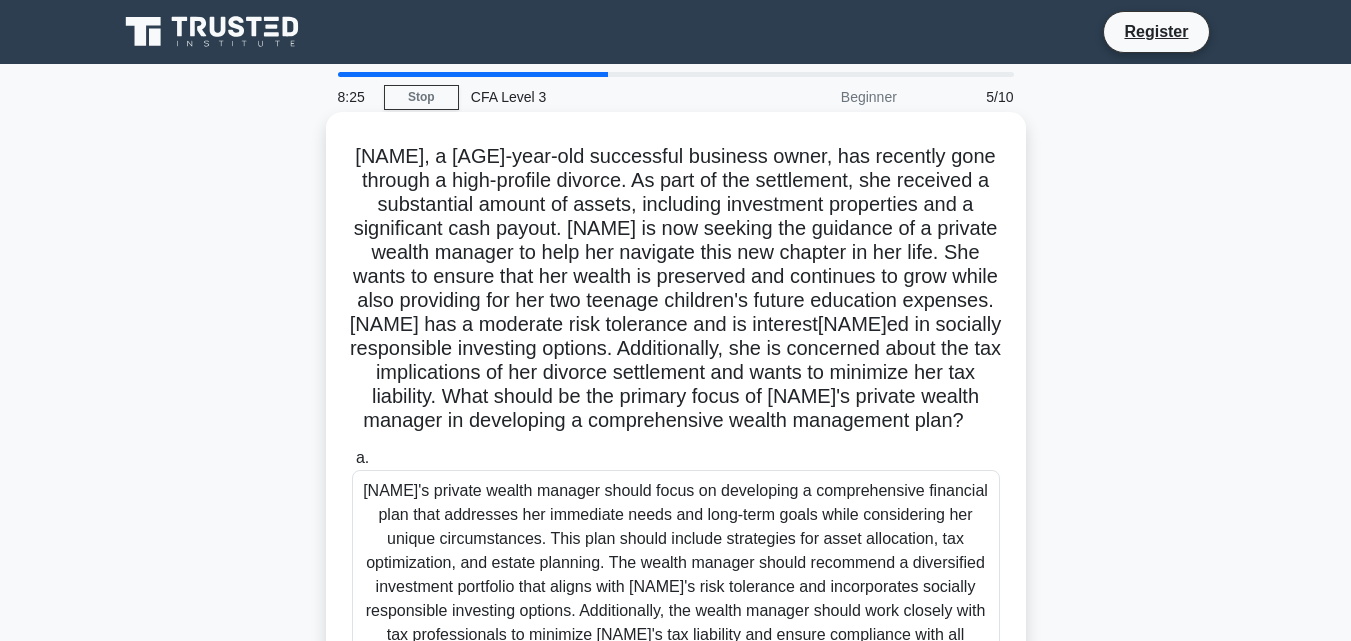 click on "Alexandra, a 48-year-old successful business owner, has recently gone through a high-profile divorce. As part of the settlement, she received a substantial amount of assets, including investment properties and a significant cash payout. Alexandra is now seeking the guidance of a private wealth manager to help her navigate this new chapter in her life. She wants to ensure that her wealth is preserved and continues to grow while also providing for her two teenage children's future education expenses. Alexandra has a moderate risk tolerance and is interested in exploring socially responsible investing options. Additionally, she is concerned about the tax implications of her divorce settlement and wants to minimize her tax liability. What should be the primary focus of Alexandra's private wealth manager in developing a comprehensive wealth management plan?" at bounding box center [676, 289] 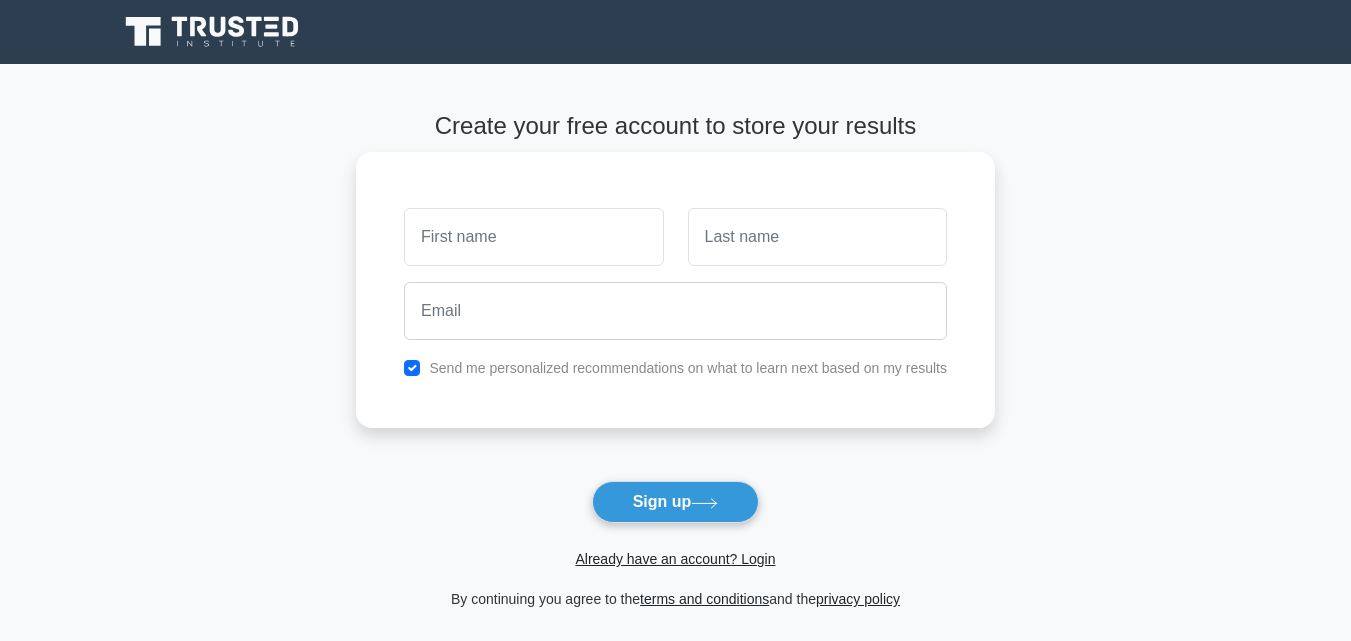 scroll, scrollTop: 0, scrollLeft: 0, axis: both 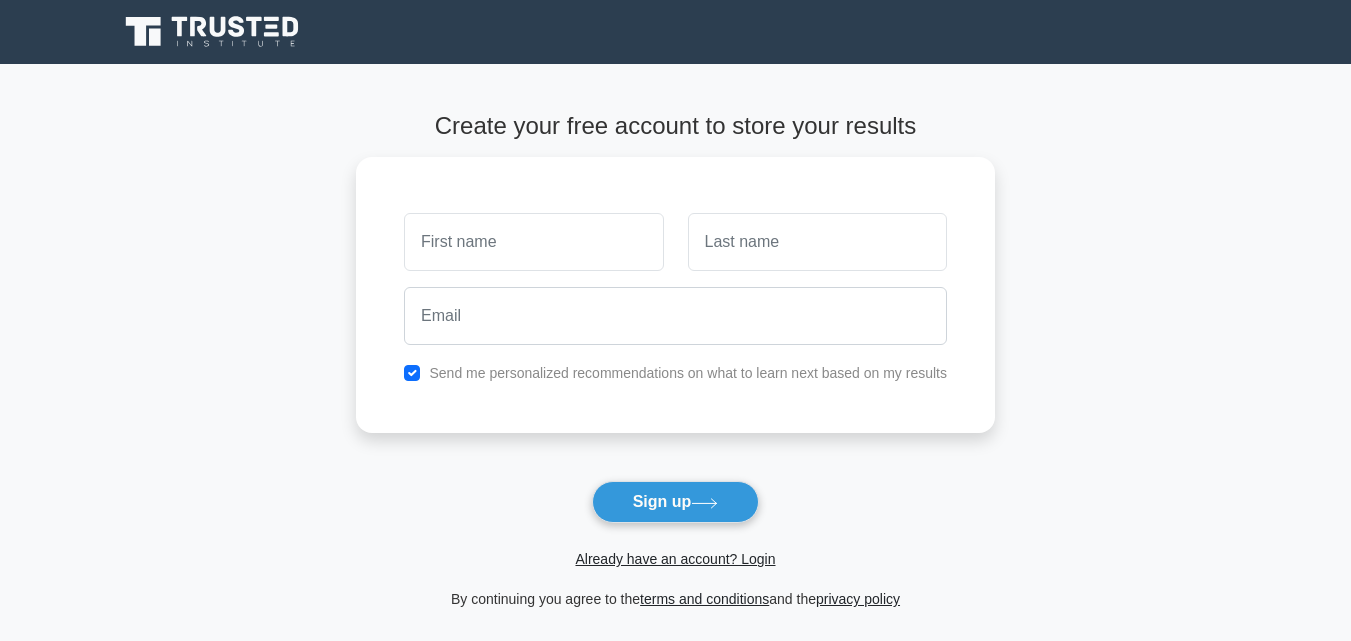 click on "Create your free account to store your results
Send me personalized recommendations on what to learn next based on my results
Sign up" at bounding box center [675, 361] 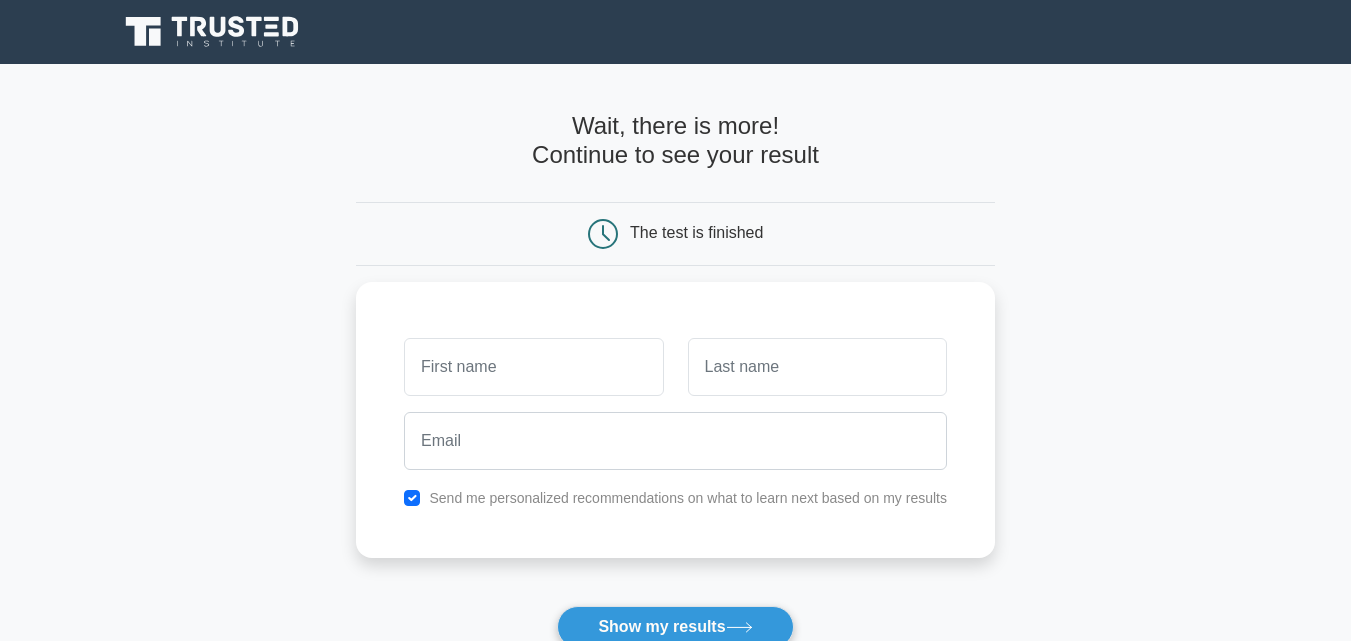 scroll, scrollTop: 0, scrollLeft: 0, axis: both 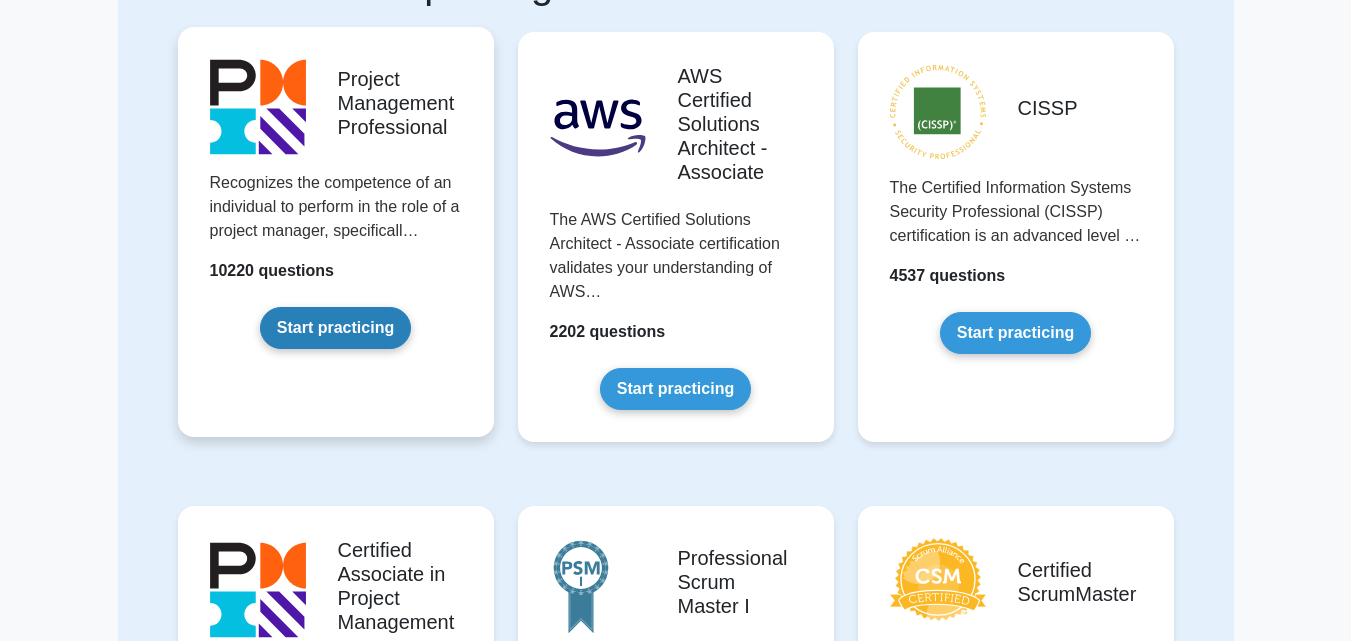 click on "Start practicing" at bounding box center (335, 328) 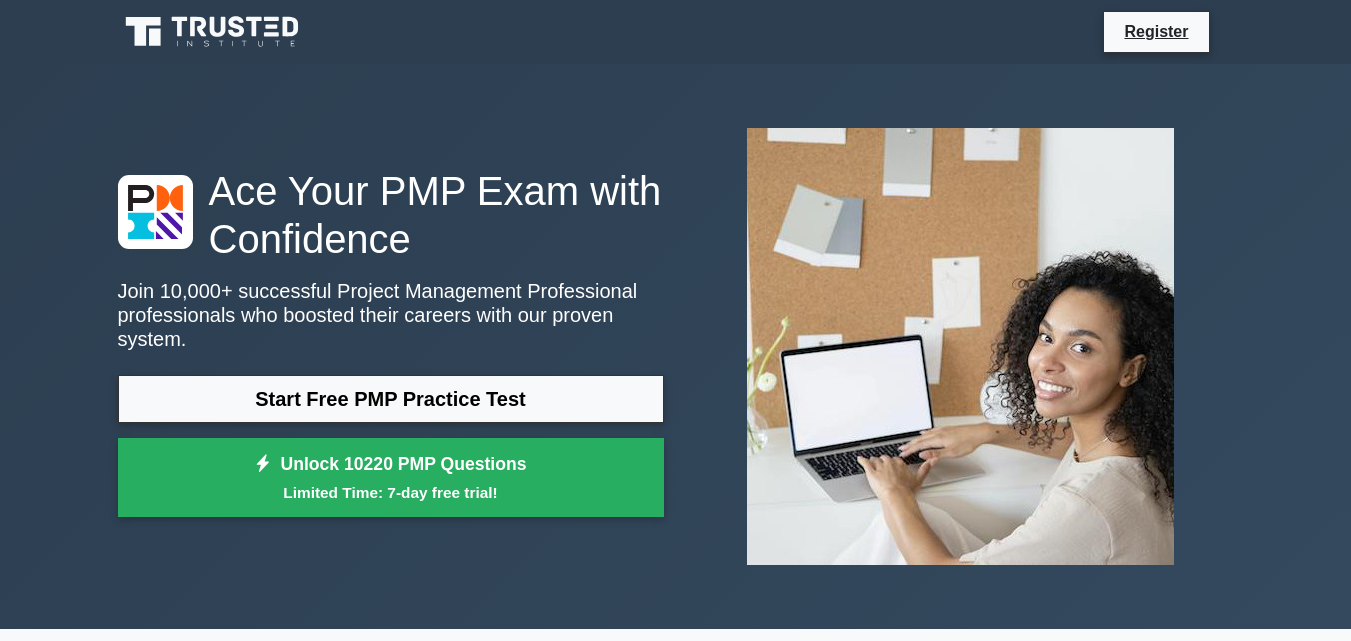scroll, scrollTop: 0, scrollLeft: 0, axis: both 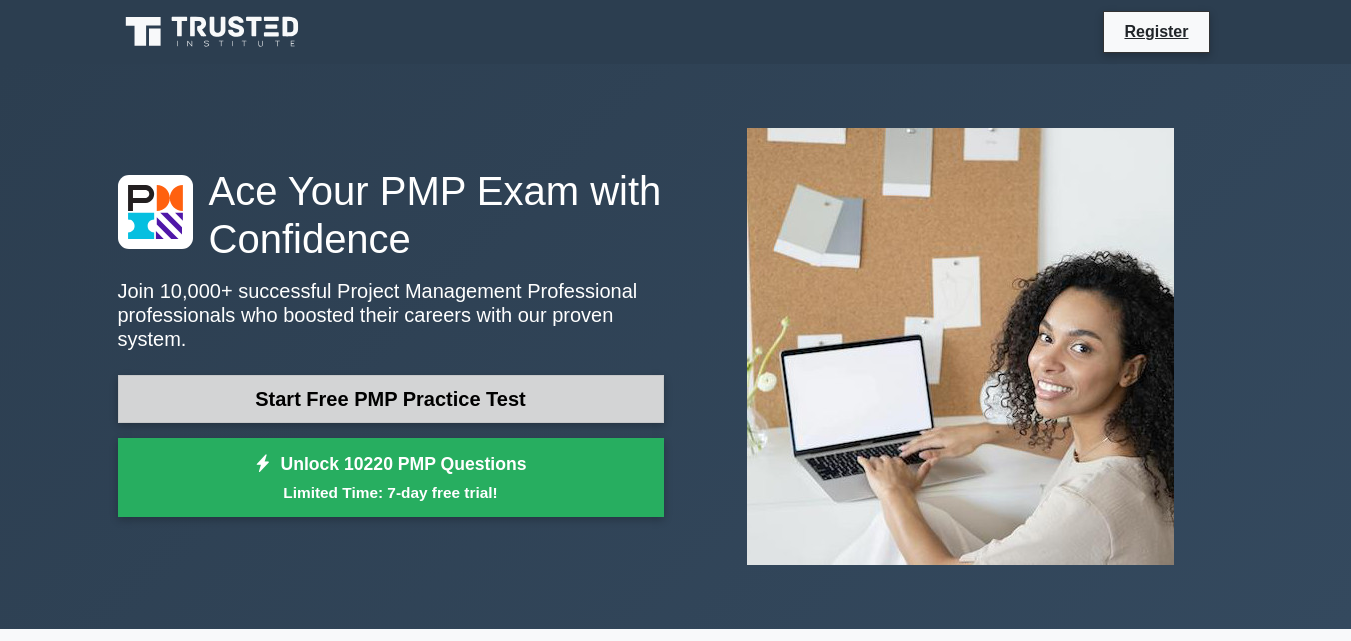 click on "Start Free PMP Practice Test" at bounding box center [391, 399] 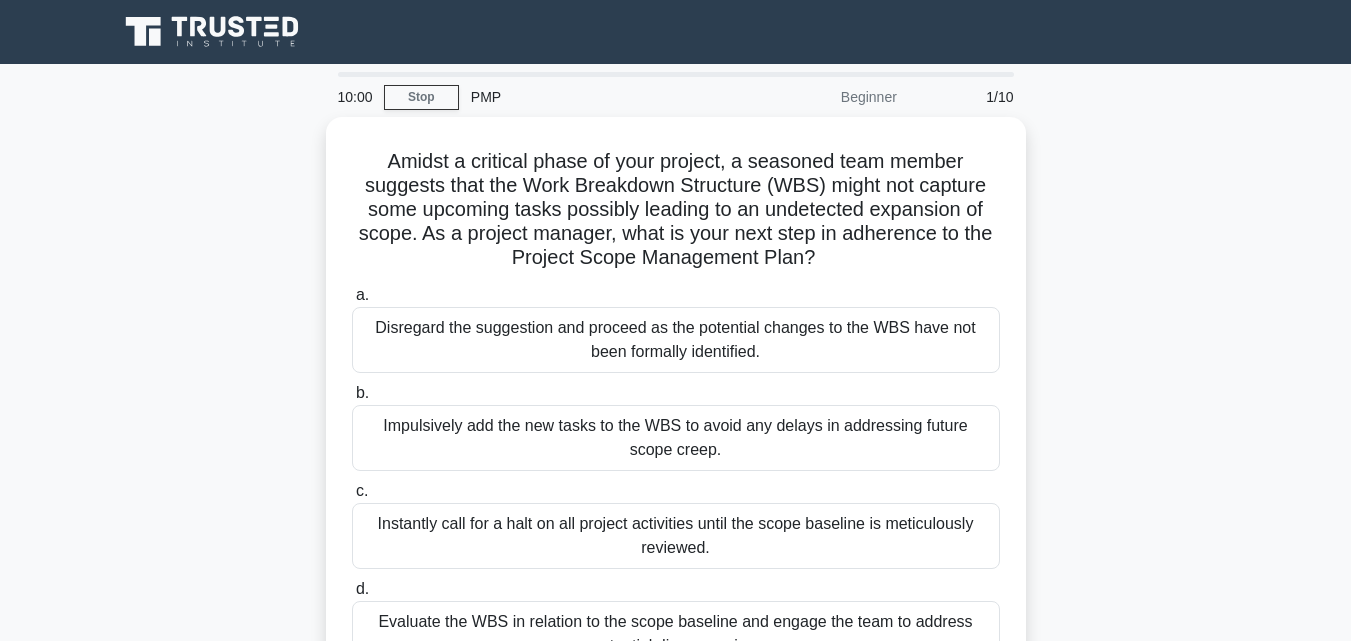 scroll, scrollTop: 0, scrollLeft: 0, axis: both 